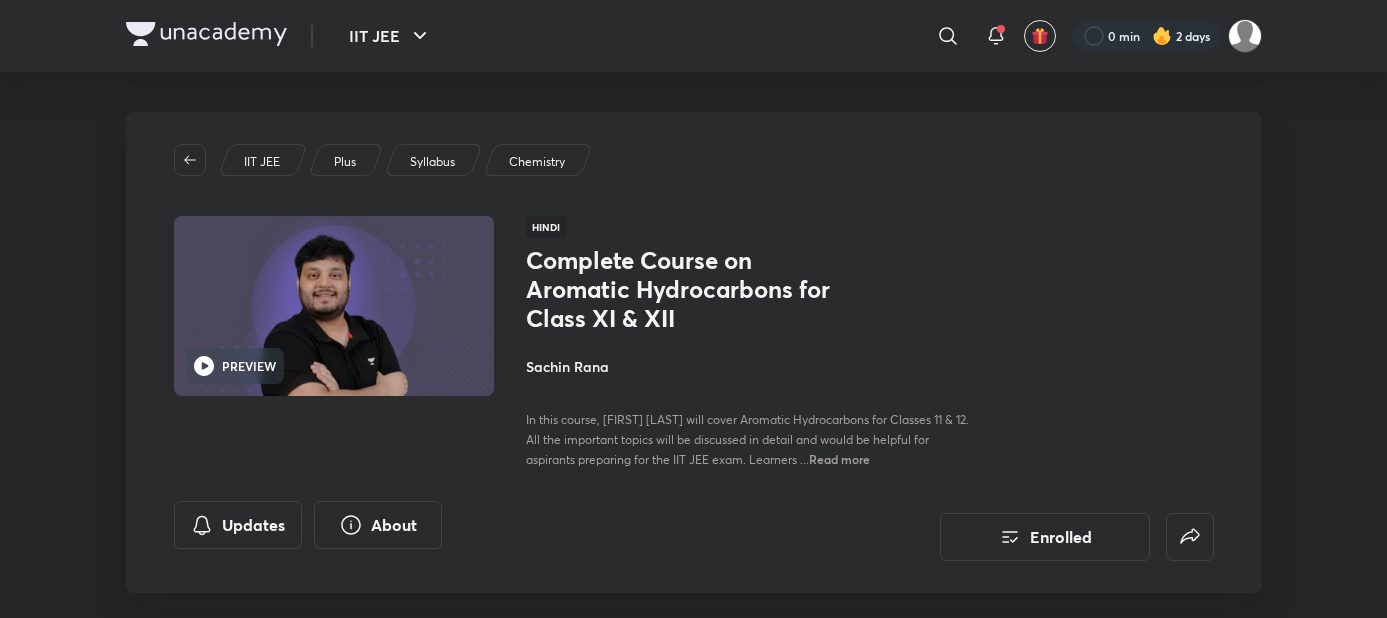scroll, scrollTop: 0, scrollLeft: 0, axis: both 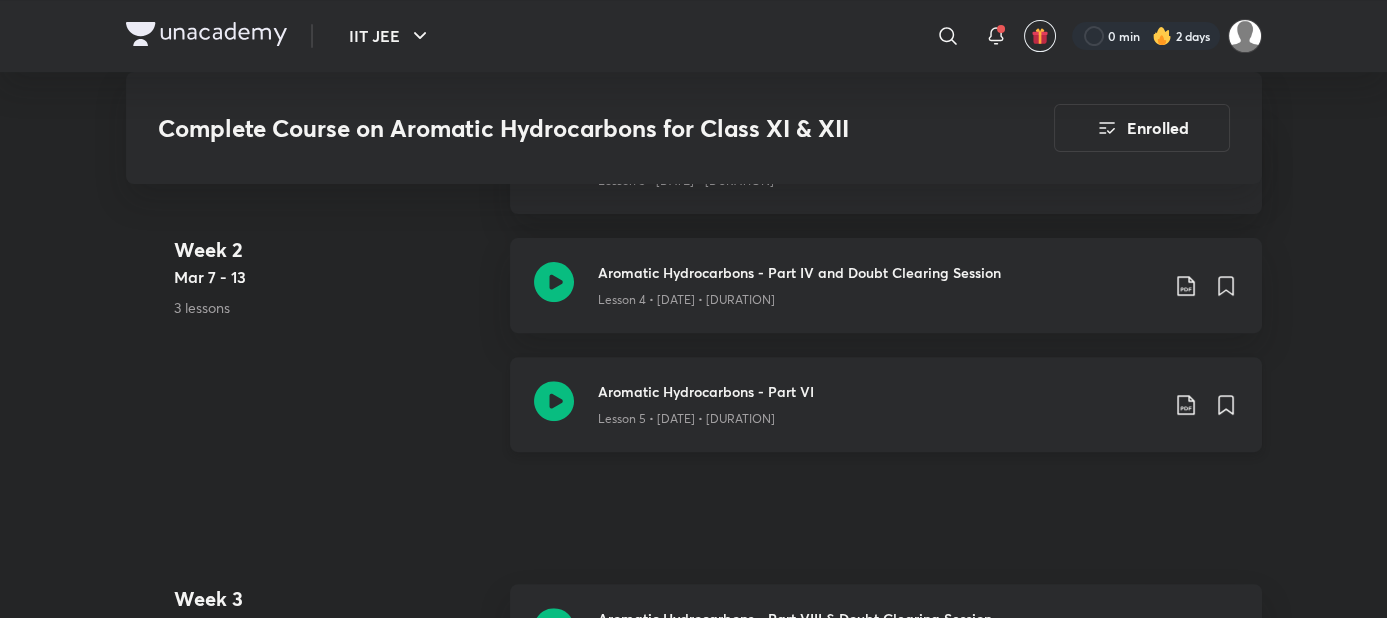 click 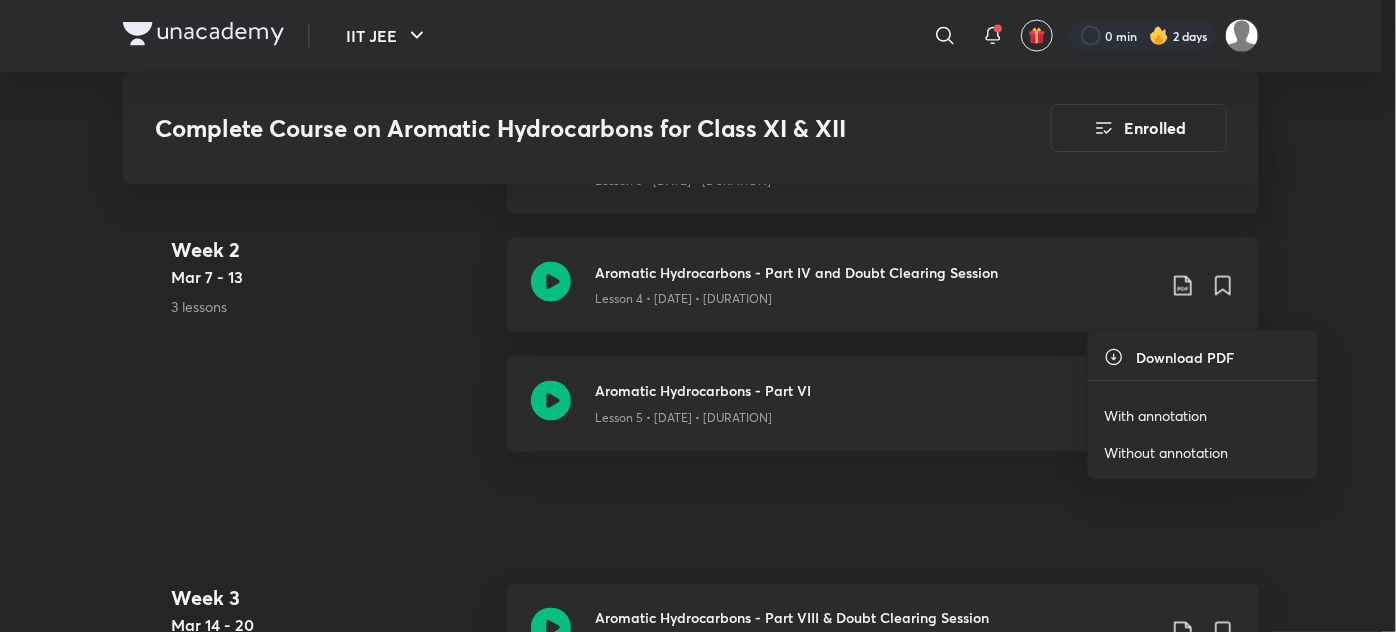 click on "With annotation" at bounding box center [1155, 415] 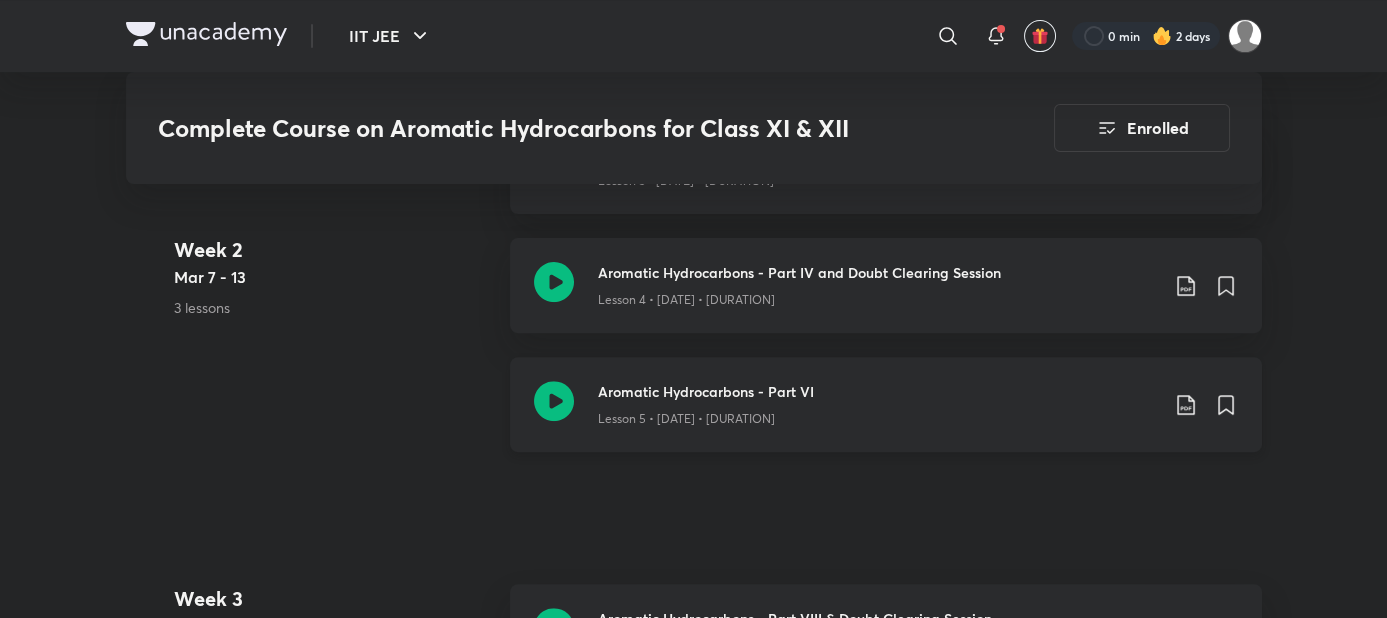 click on "Lesson 5 • [DATE] • [DURATION]" at bounding box center (686, 419) 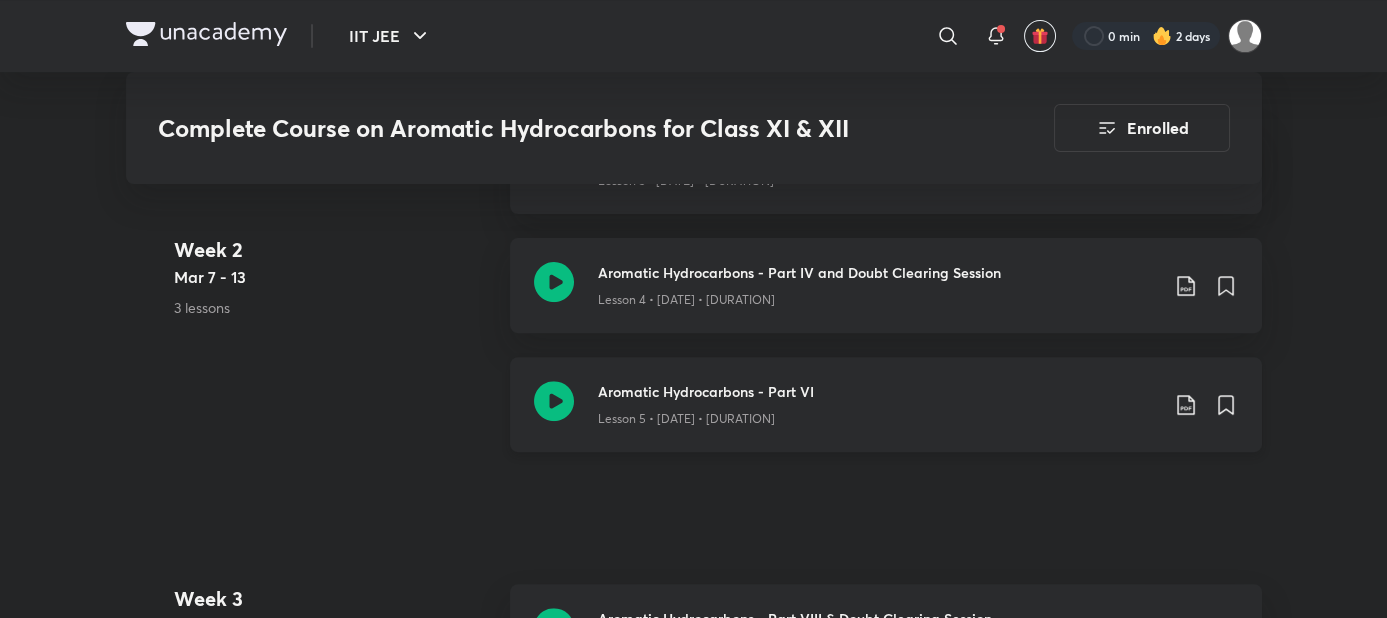 click 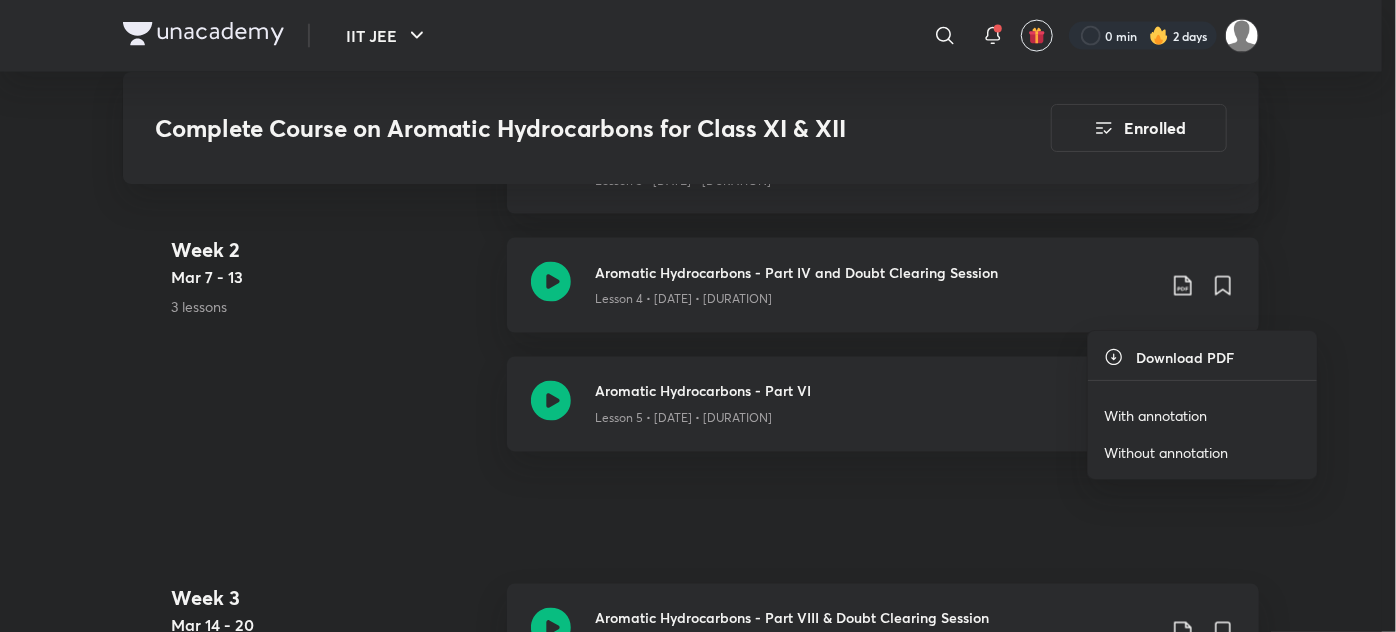 click on "With annotation" at bounding box center (1155, 415) 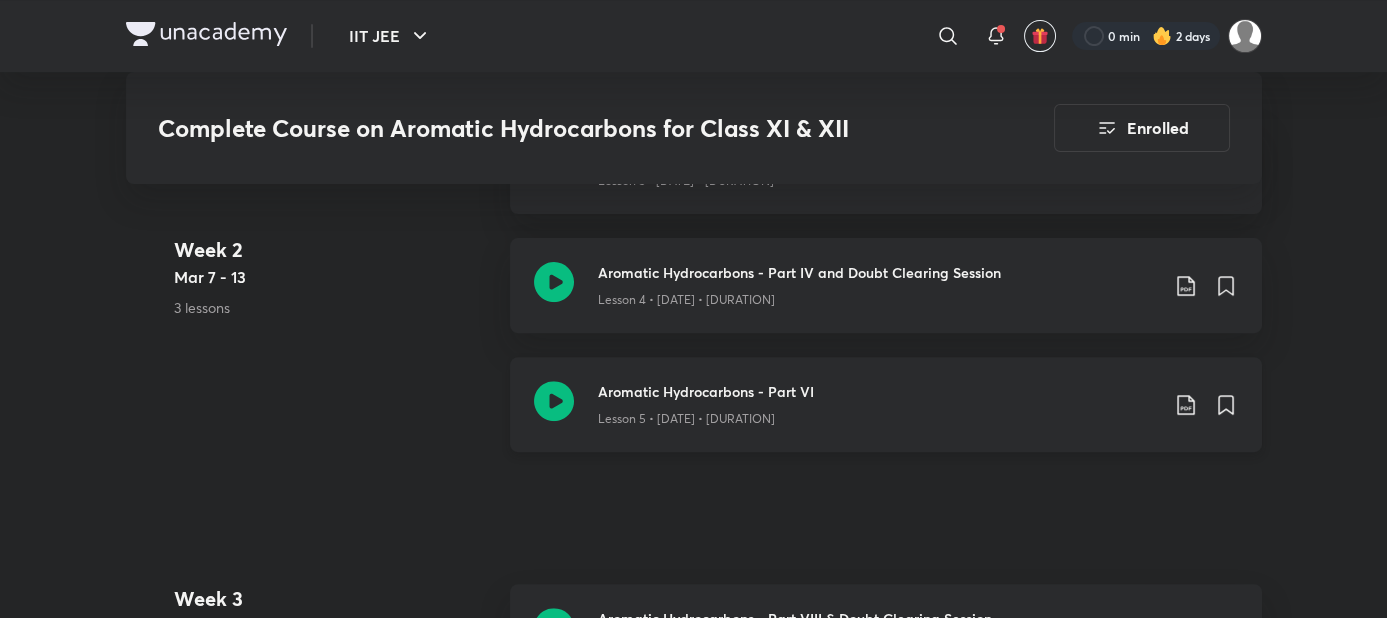 click on "Lesson 5 • [DATE] • [DURATION]" at bounding box center (878, 415) 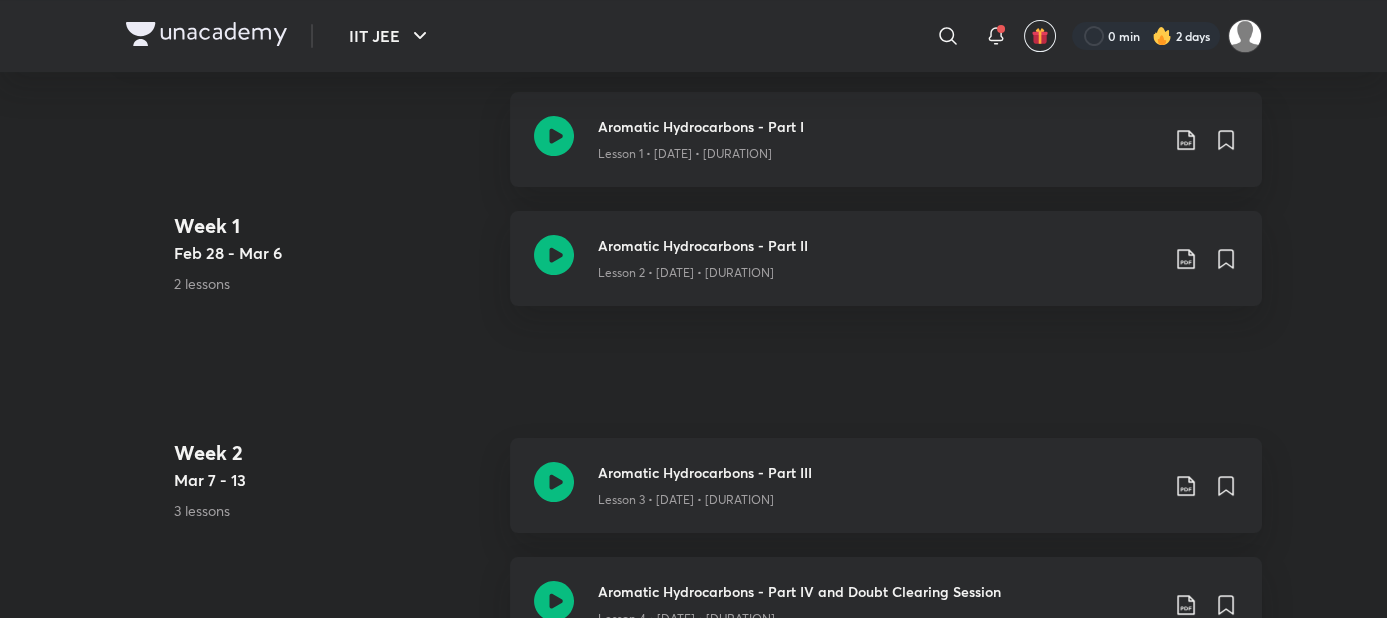 scroll, scrollTop: 0, scrollLeft: 0, axis: both 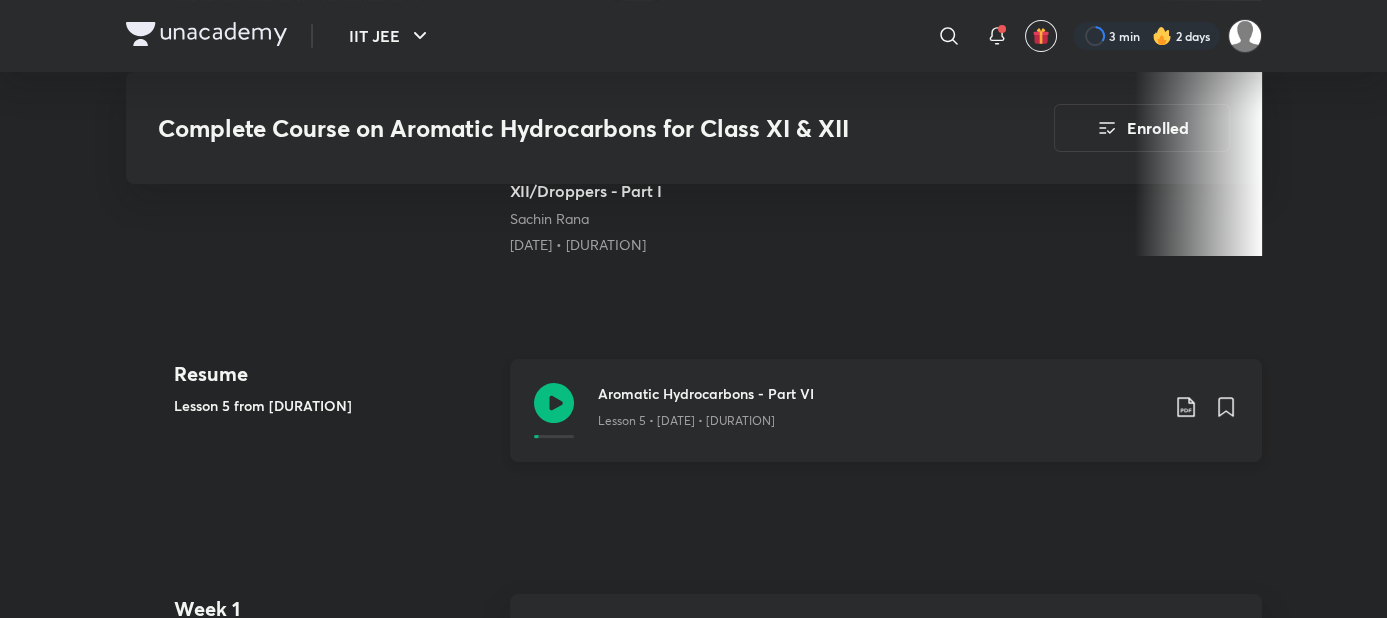 click on "Lesson 5 • [DATE] • [DURATION]" at bounding box center [878, 417] 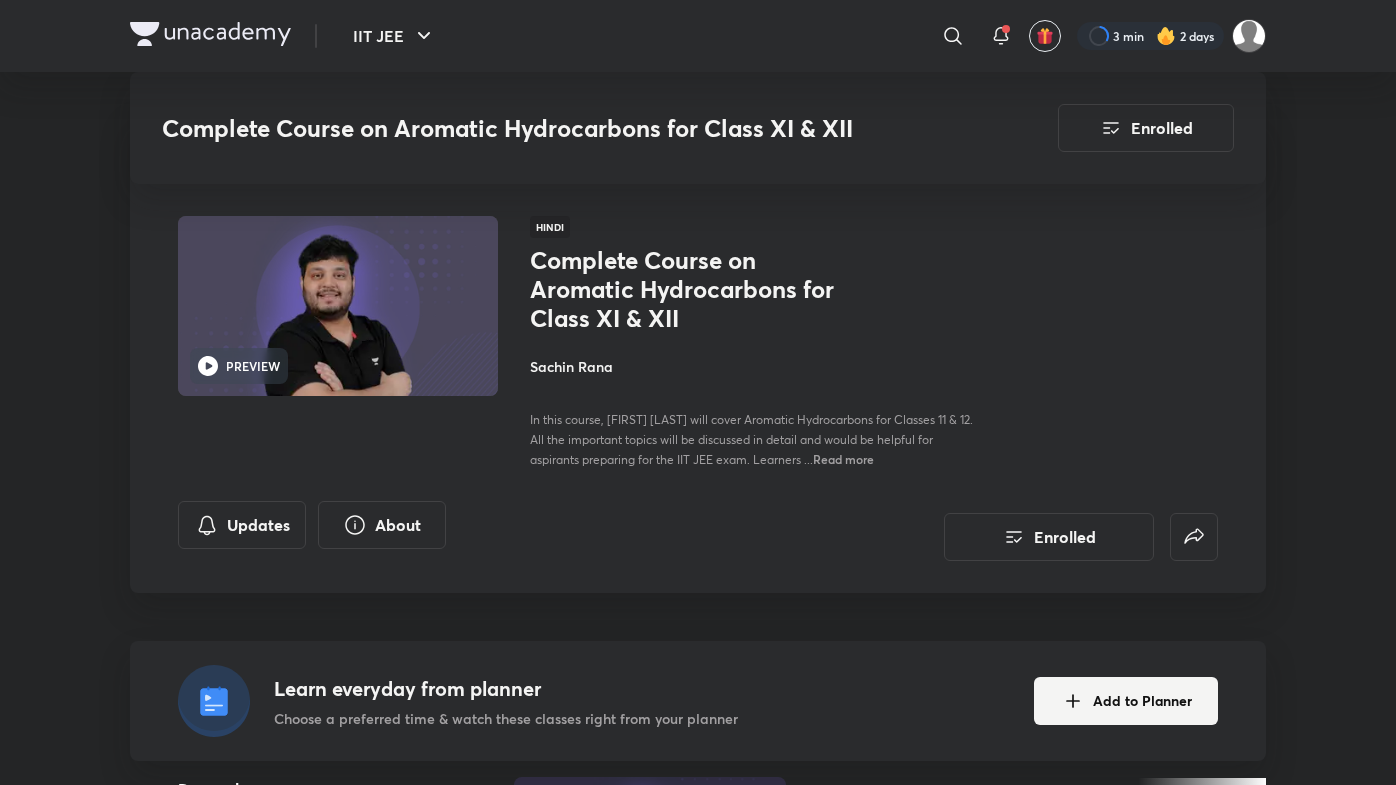 scroll, scrollTop: 818, scrollLeft: 0, axis: vertical 